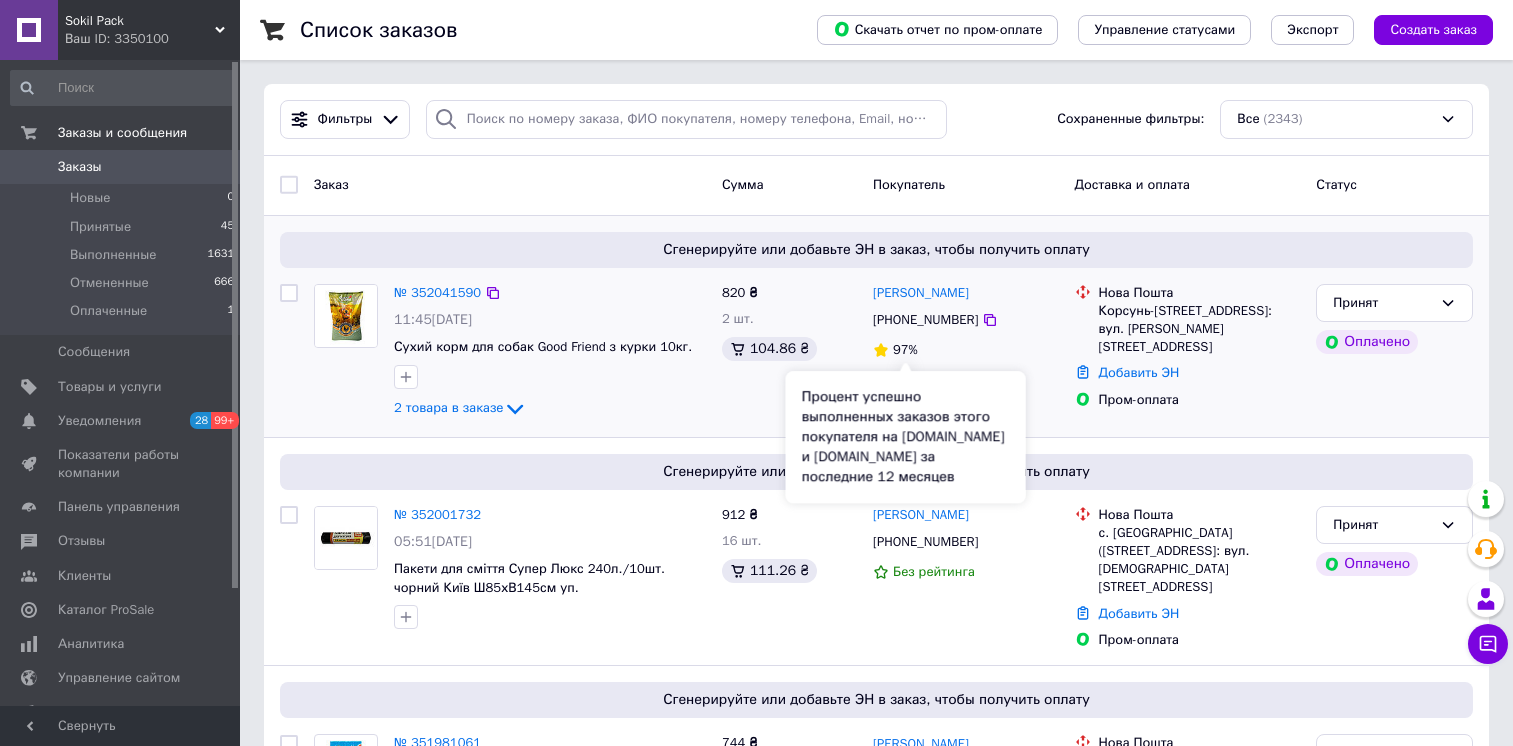 scroll, scrollTop: 0, scrollLeft: 0, axis: both 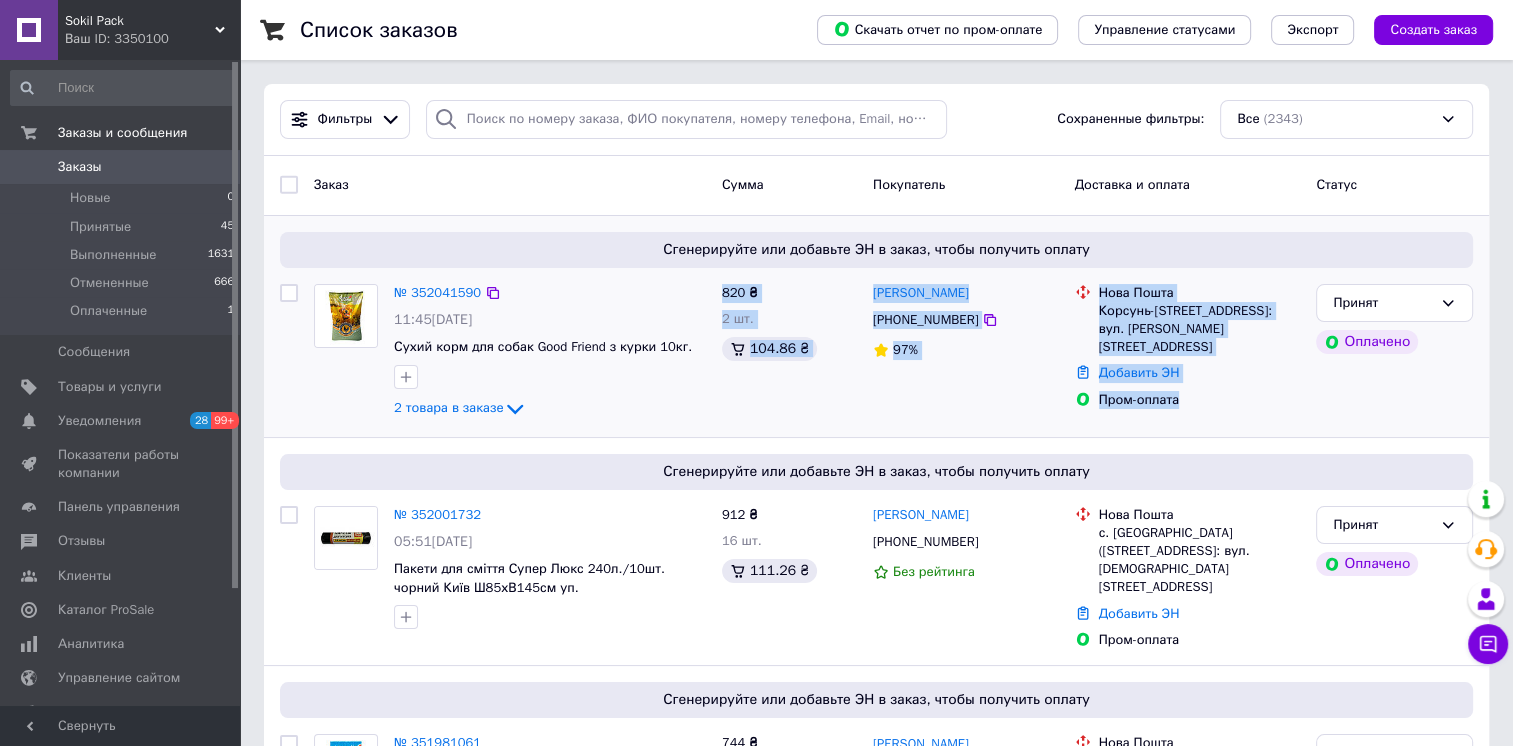 click on "97%" at bounding box center [966, 350] 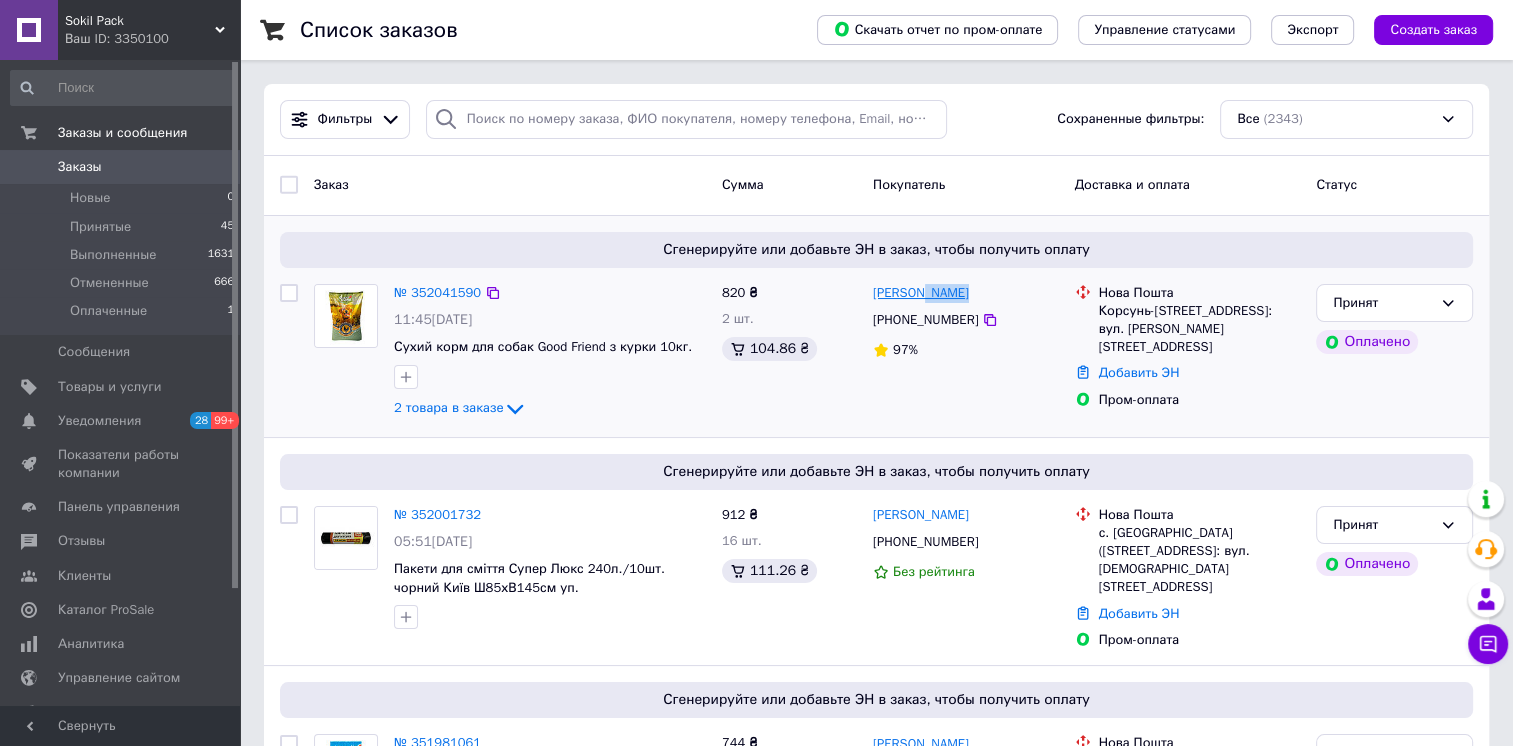 drag, startPoint x: 974, startPoint y: 290, endPoint x: 924, endPoint y: 301, distance: 51.1957 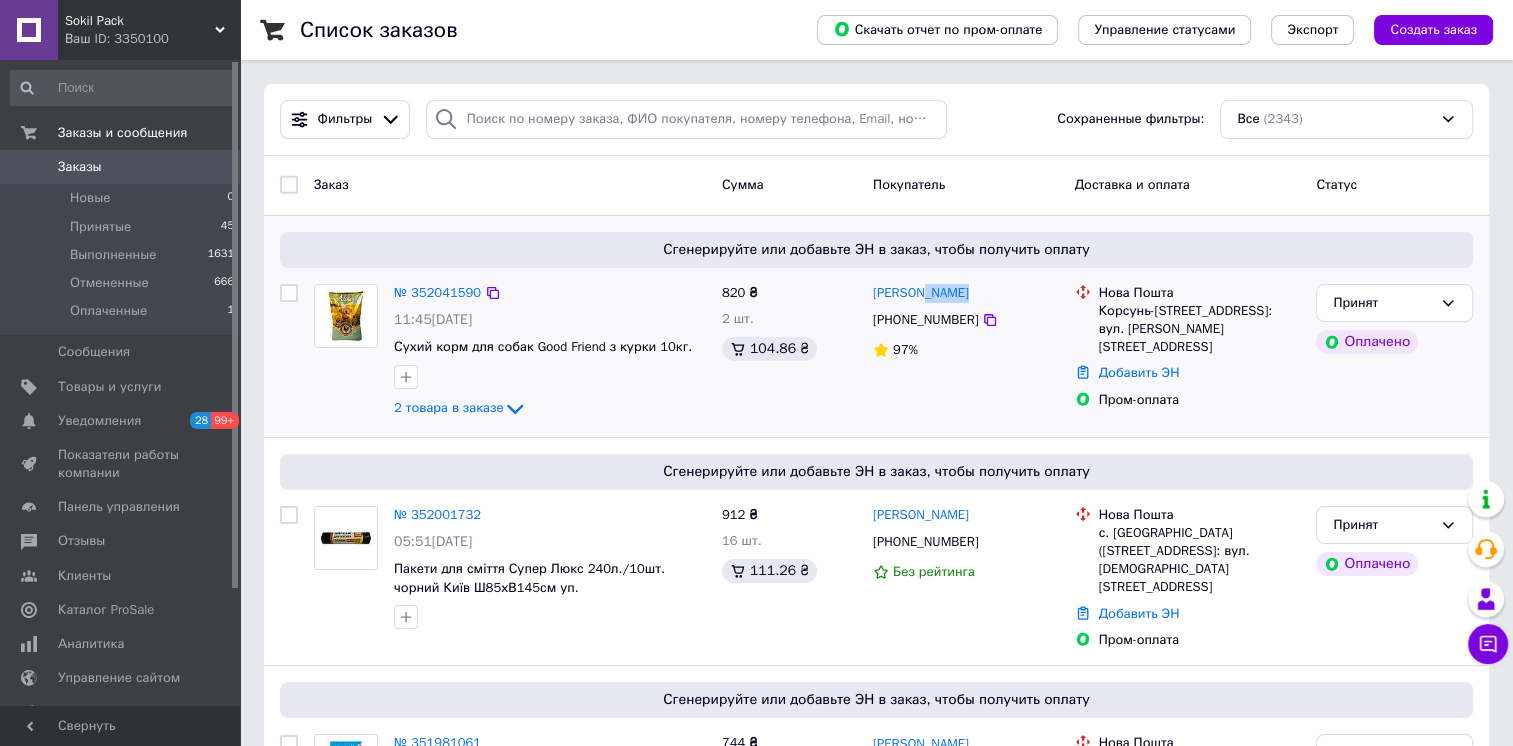 copy on "[PERSON_NAME]" 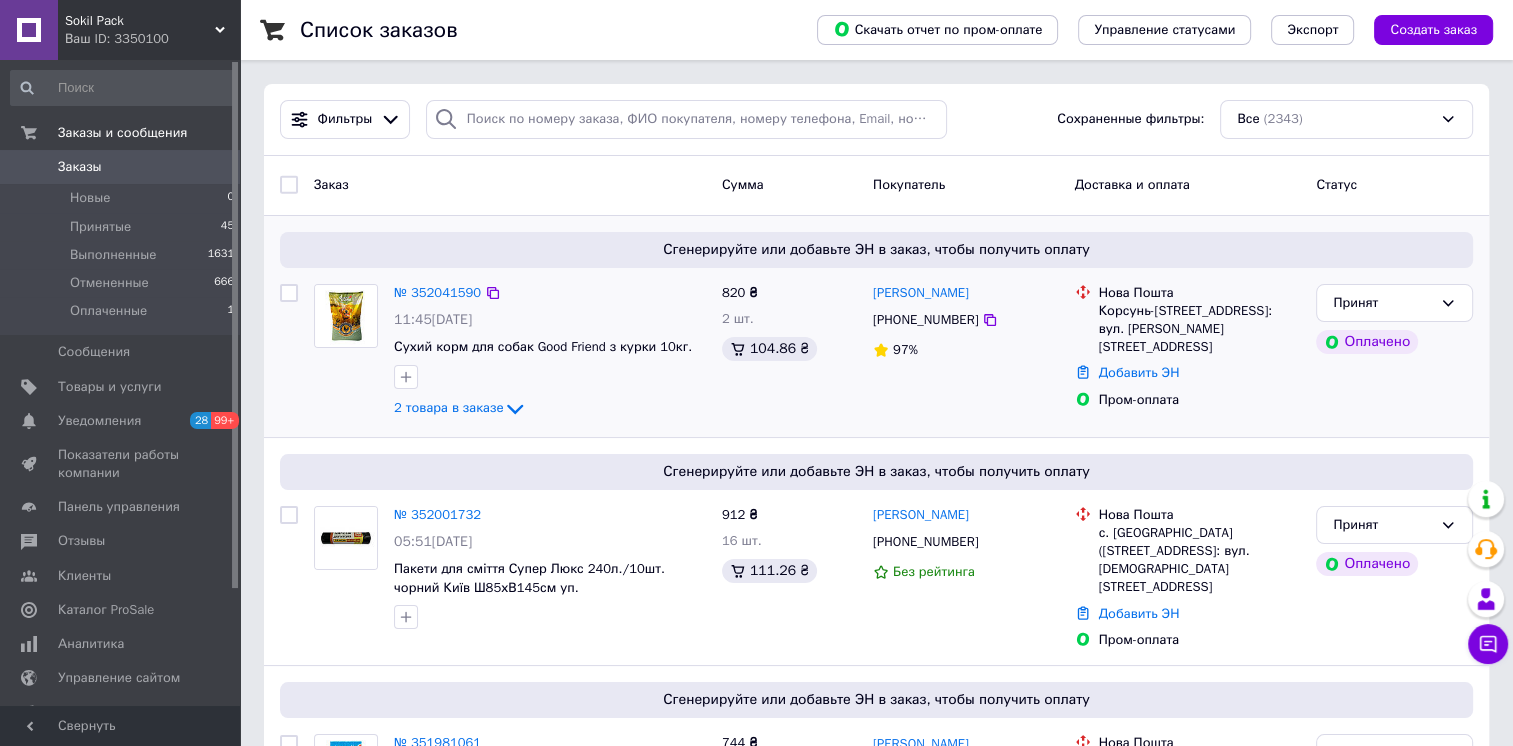 drag, startPoint x: 1124, startPoint y: 350, endPoint x: 1110, endPoint y: 373, distance: 26.925823 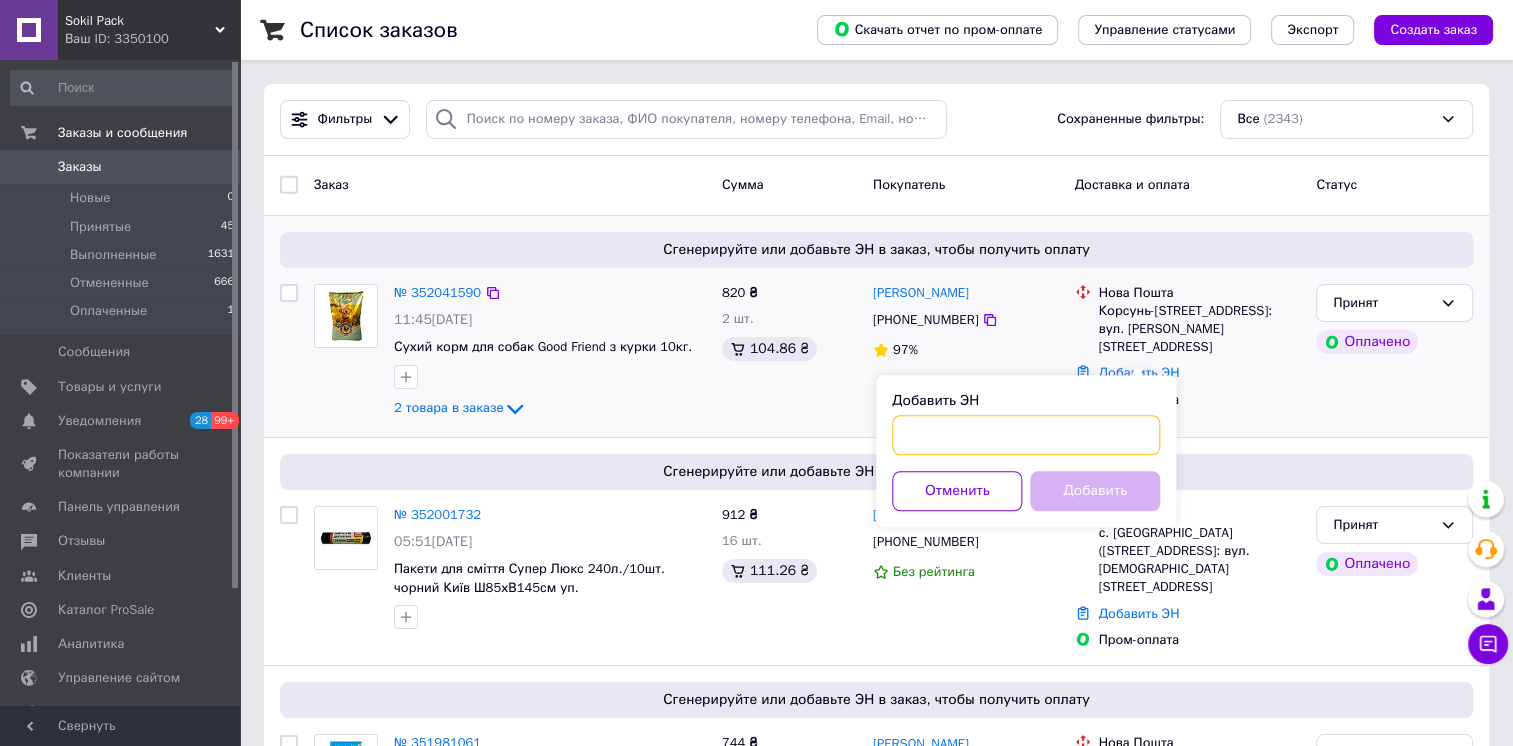 click on "Добавить ЭН" at bounding box center [1026, 435] 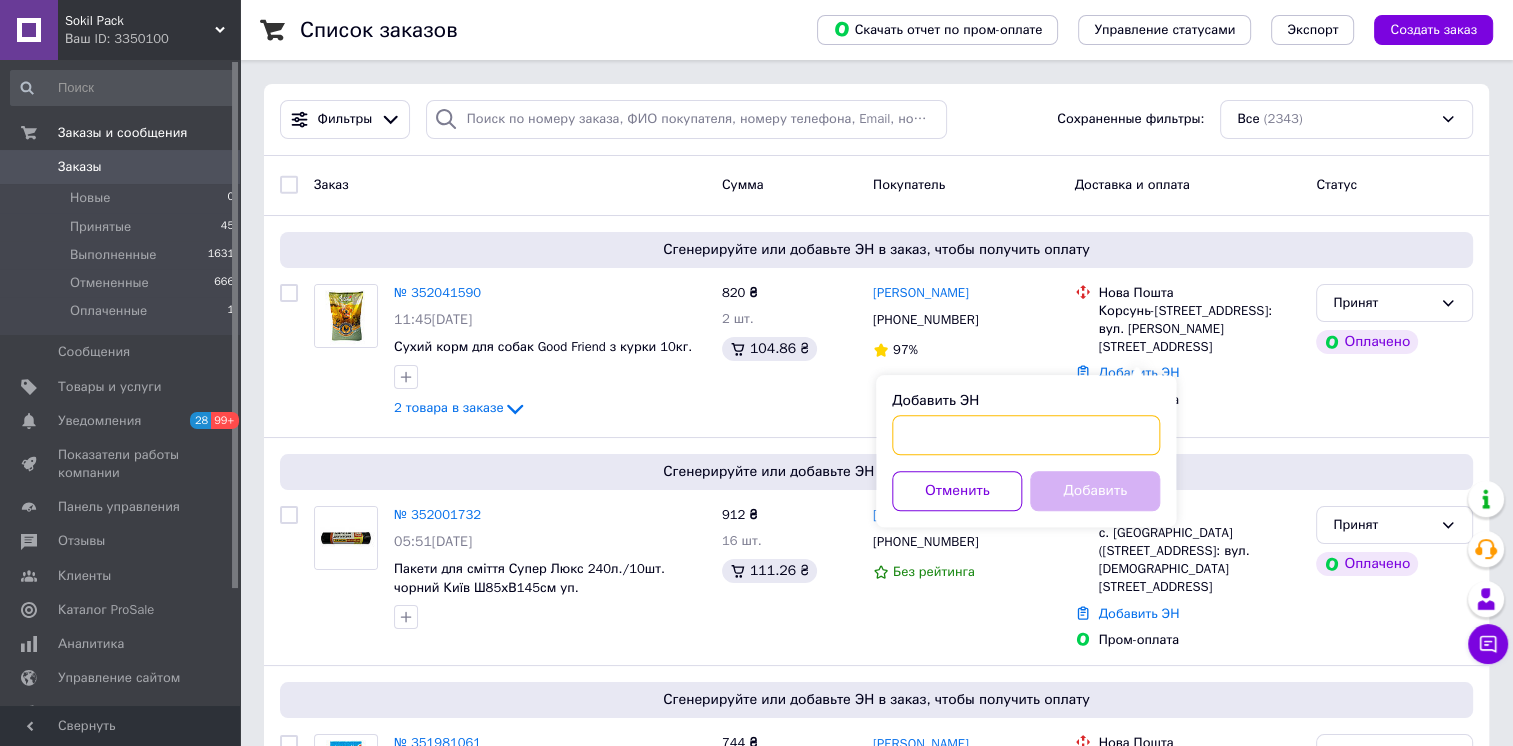 paste on "20451203070217" 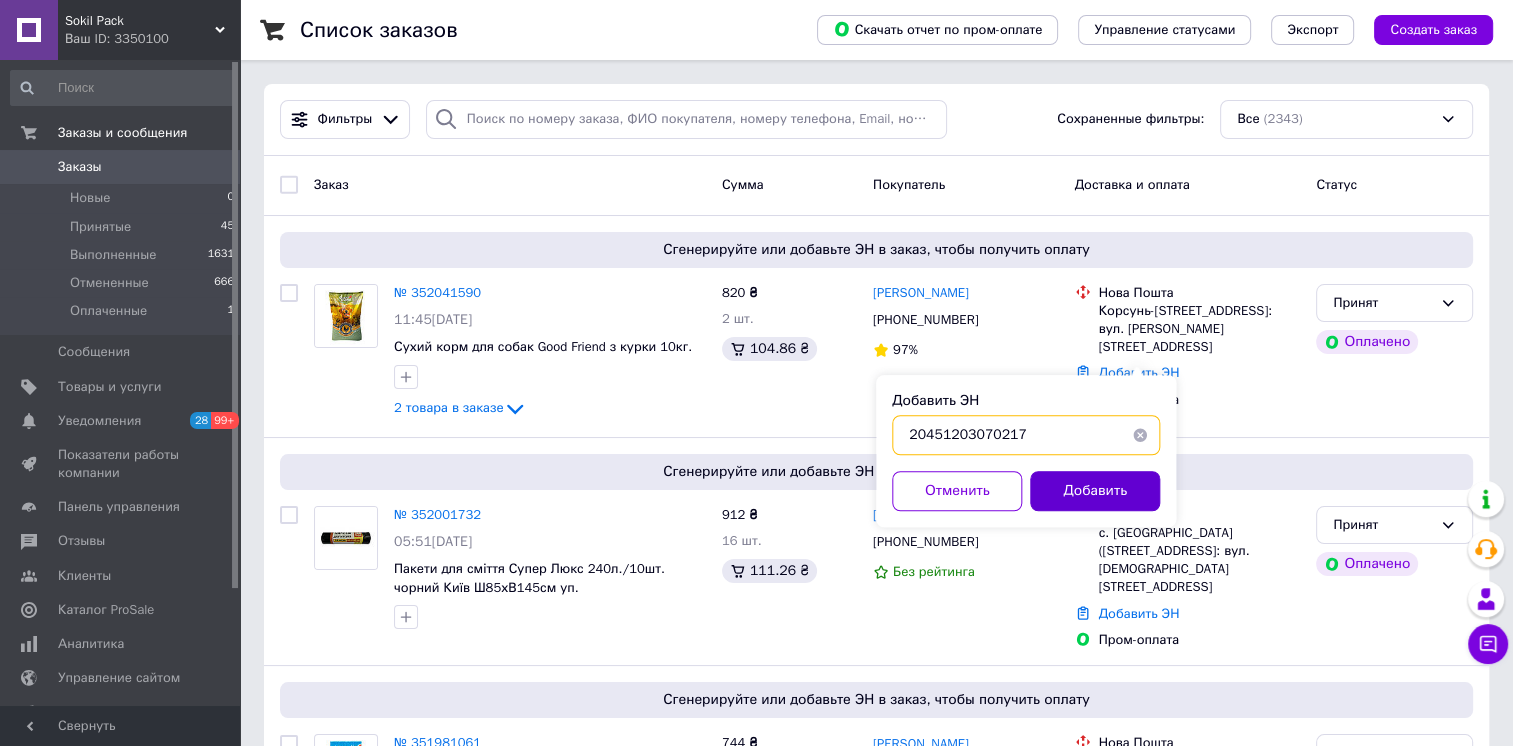 type on "20451203070217" 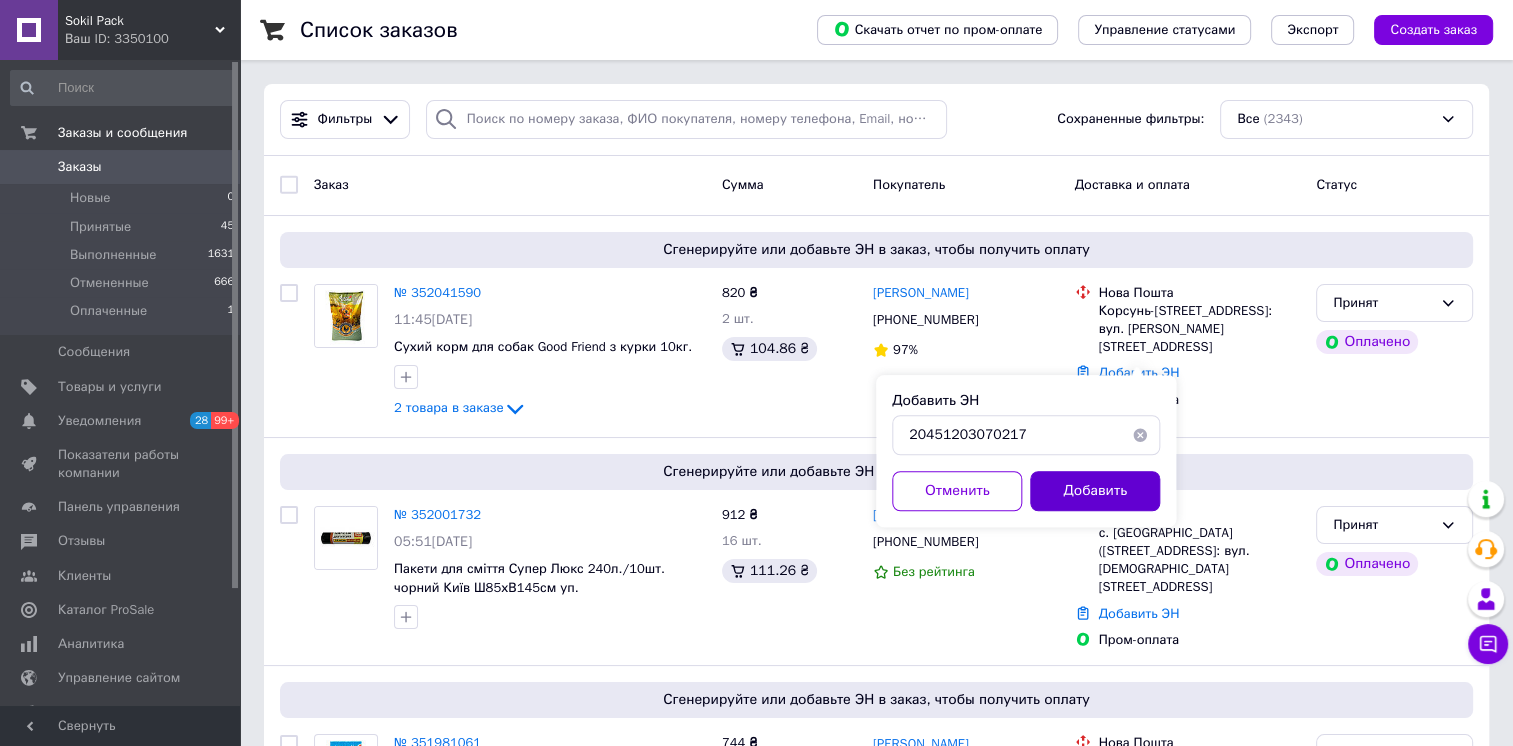 click on "Добавить" at bounding box center [1095, 491] 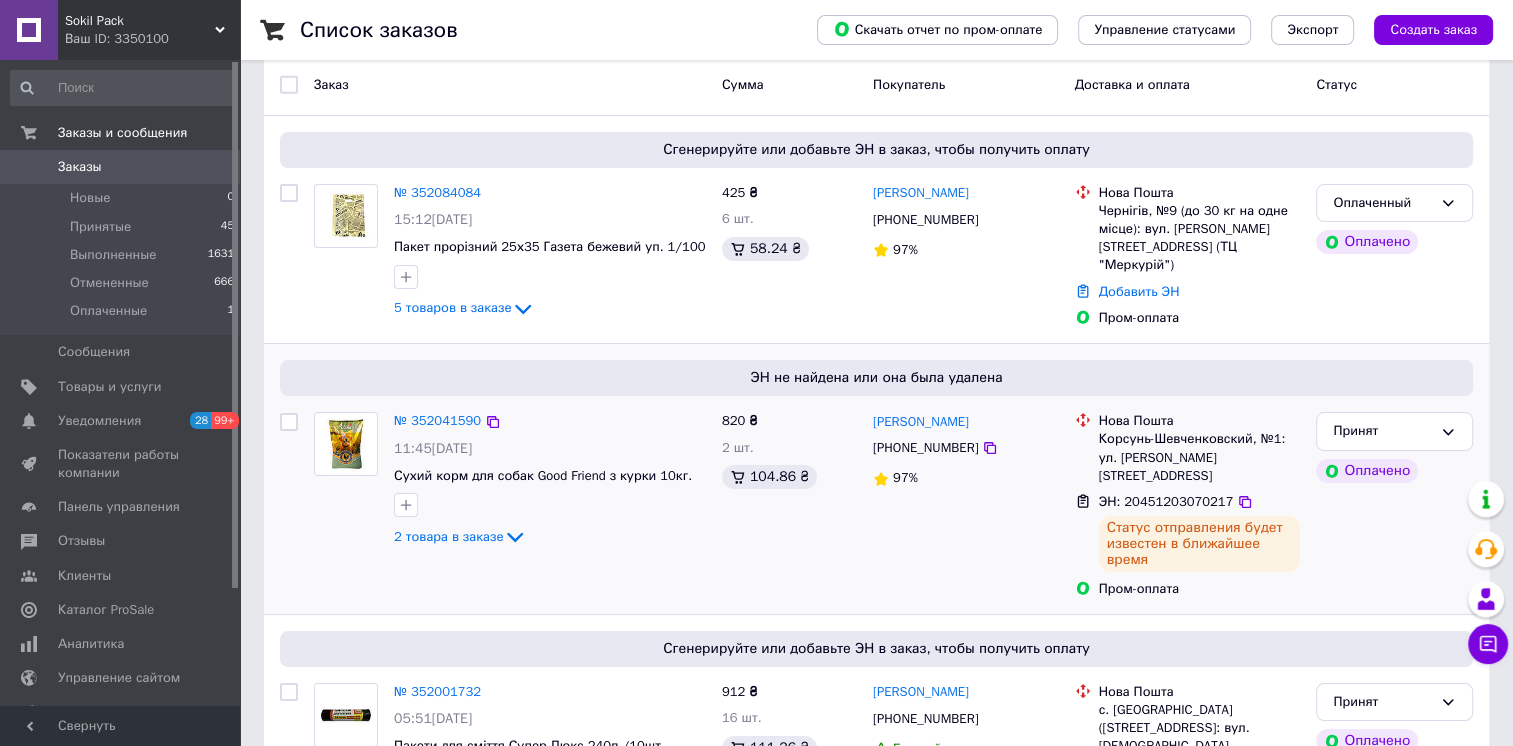 scroll, scrollTop: 300, scrollLeft: 0, axis: vertical 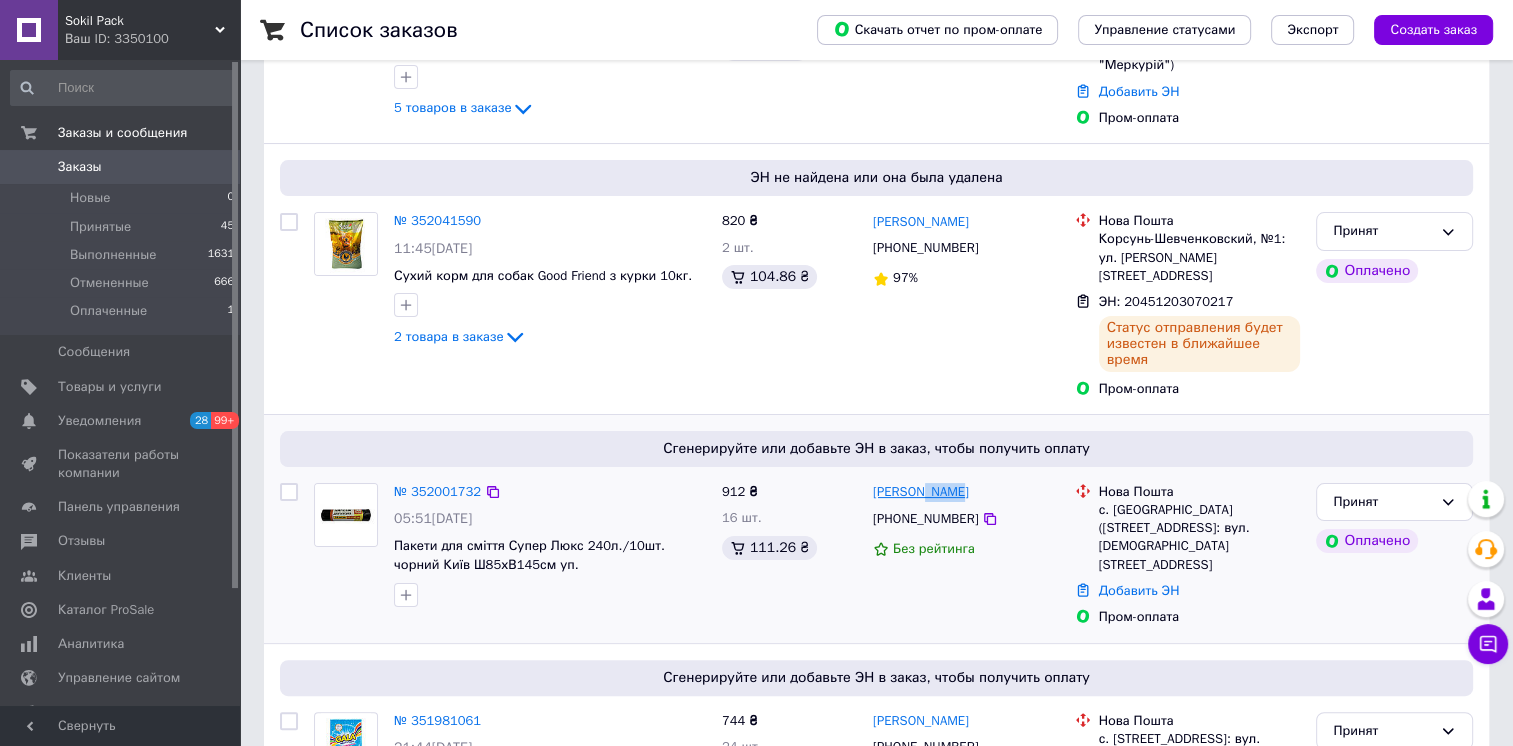 drag, startPoint x: 967, startPoint y: 474, endPoint x: 916, endPoint y: 475, distance: 51.009804 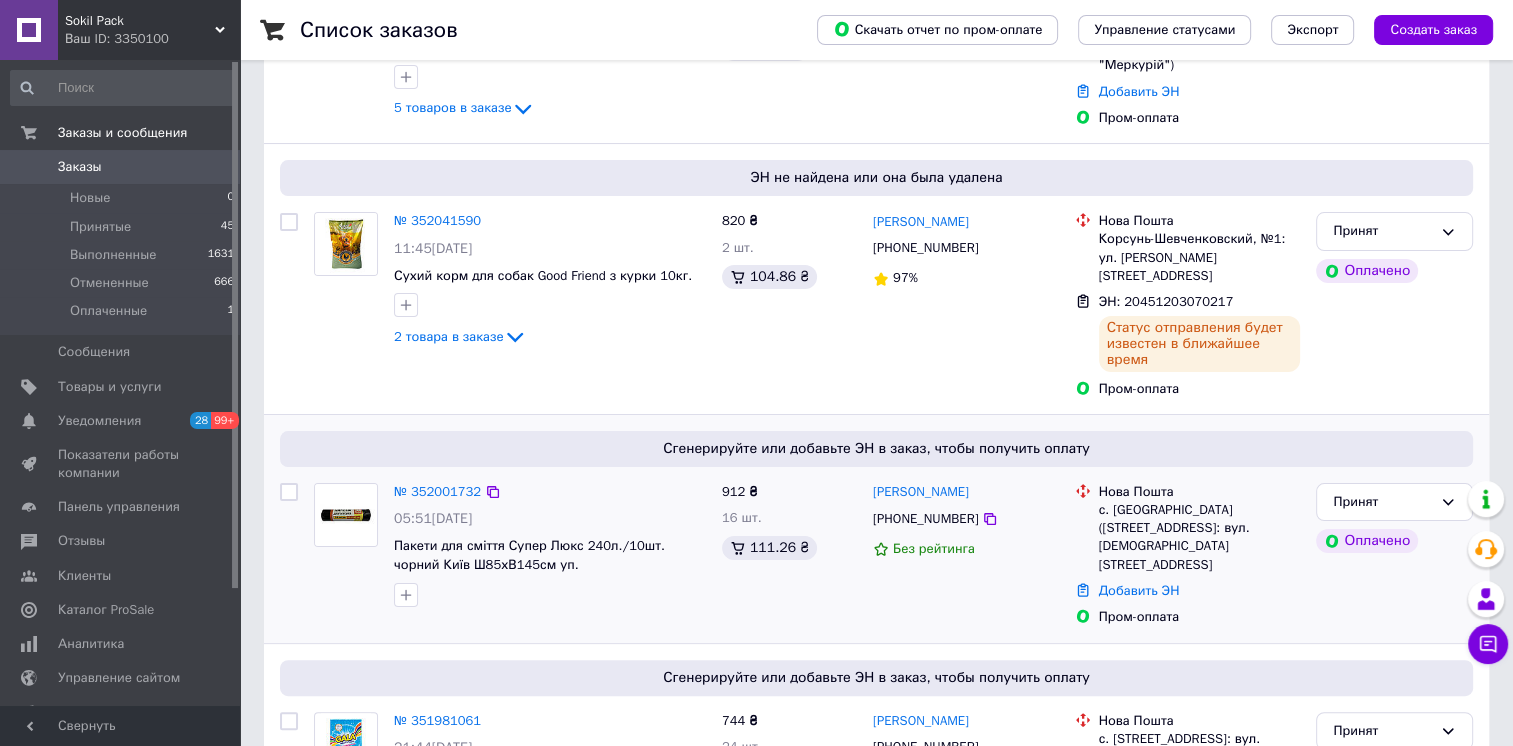 click on "Добавить ЭН" at bounding box center [1200, 591] 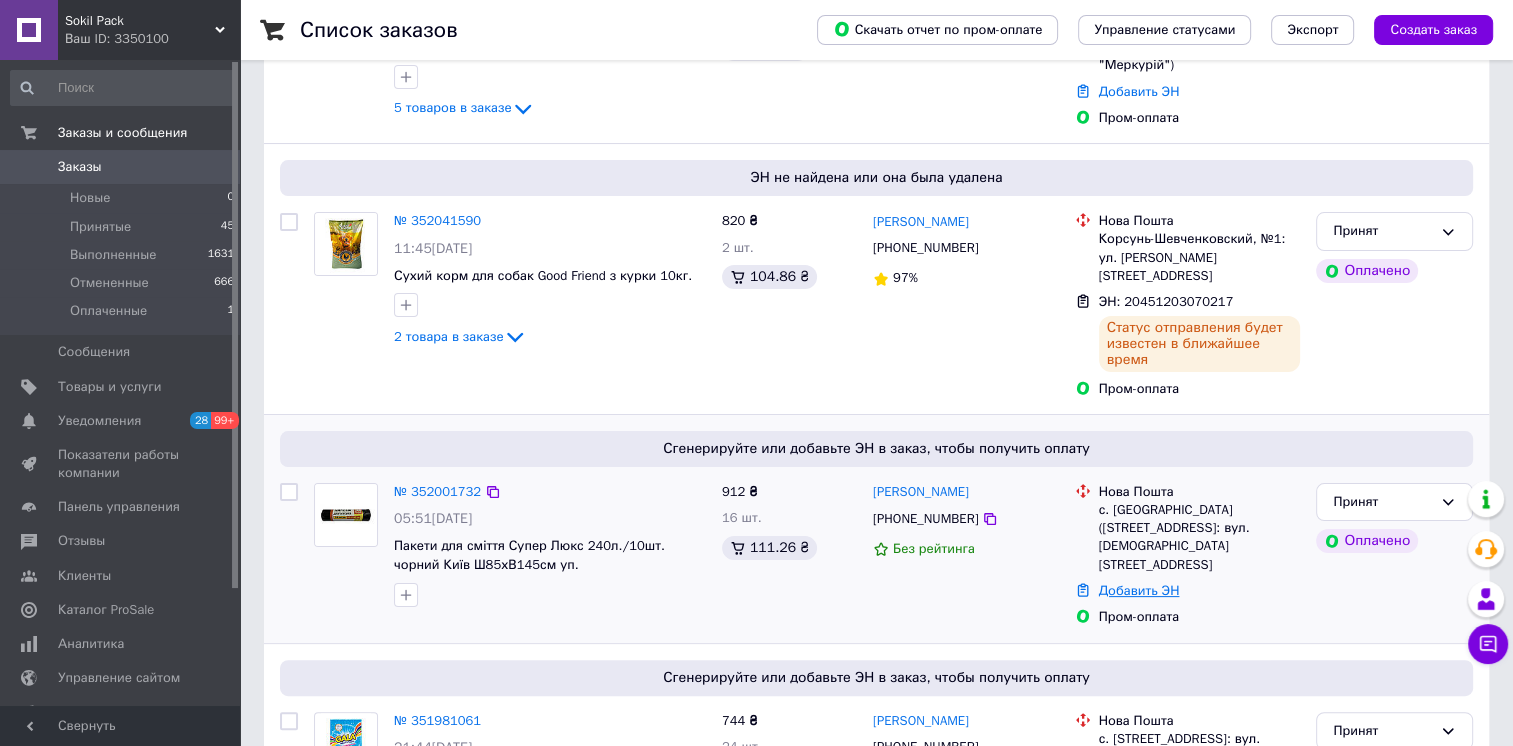 click on "Добавить ЭН" at bounding box center [1139, 590] 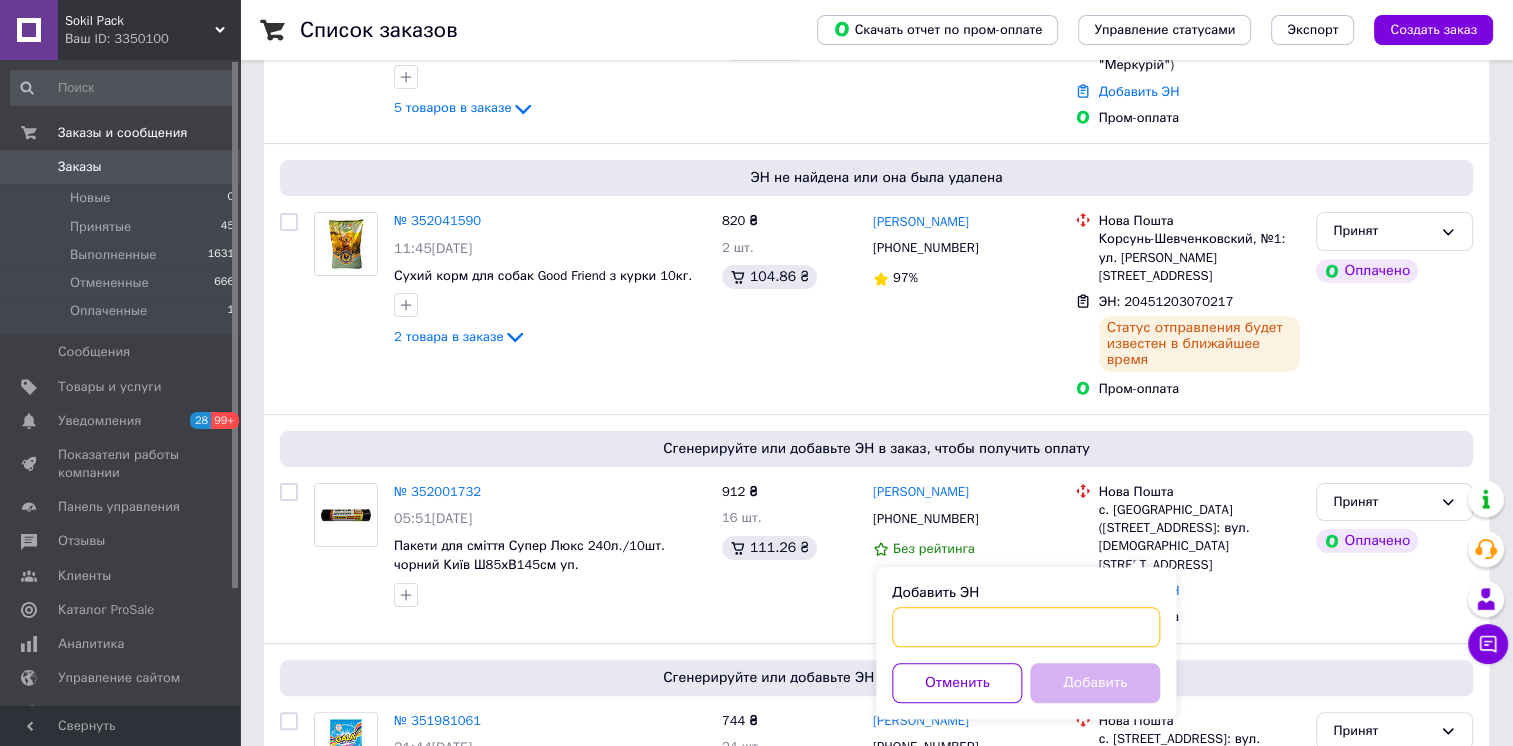 click on "Добавить ЭН" at bounding box center (1026, 627) 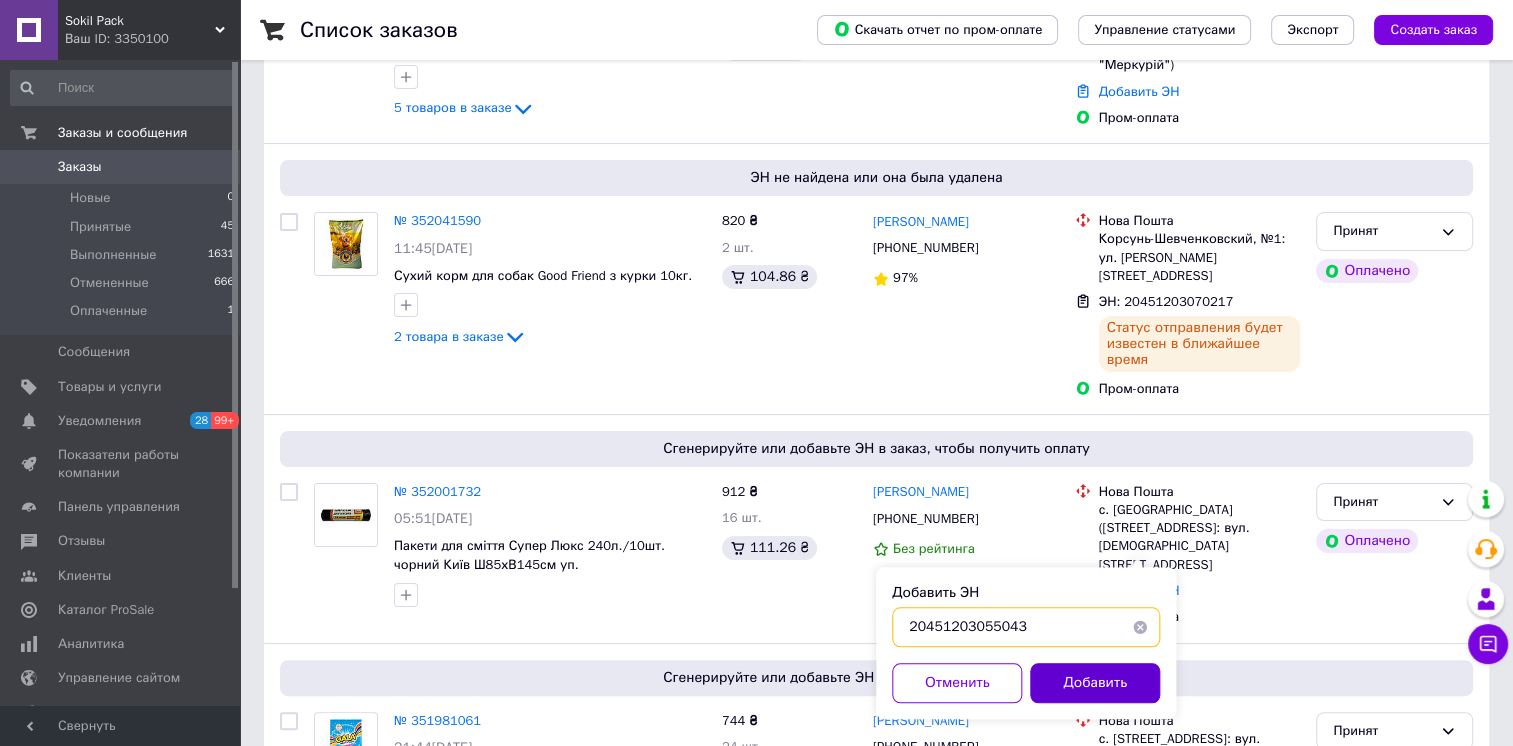 type on "20451203055043" 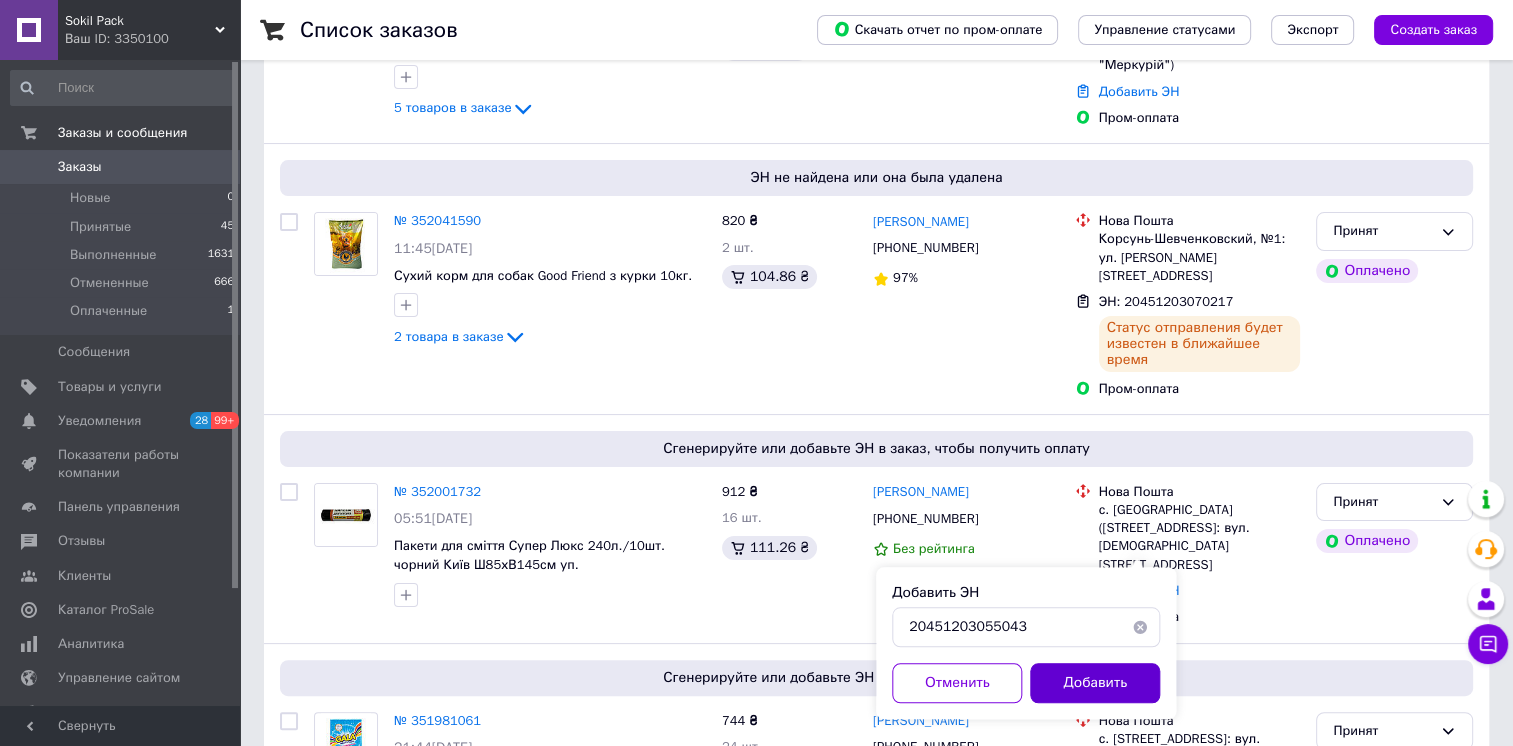 click on "Добавить" at bounding box center (1095, 683) 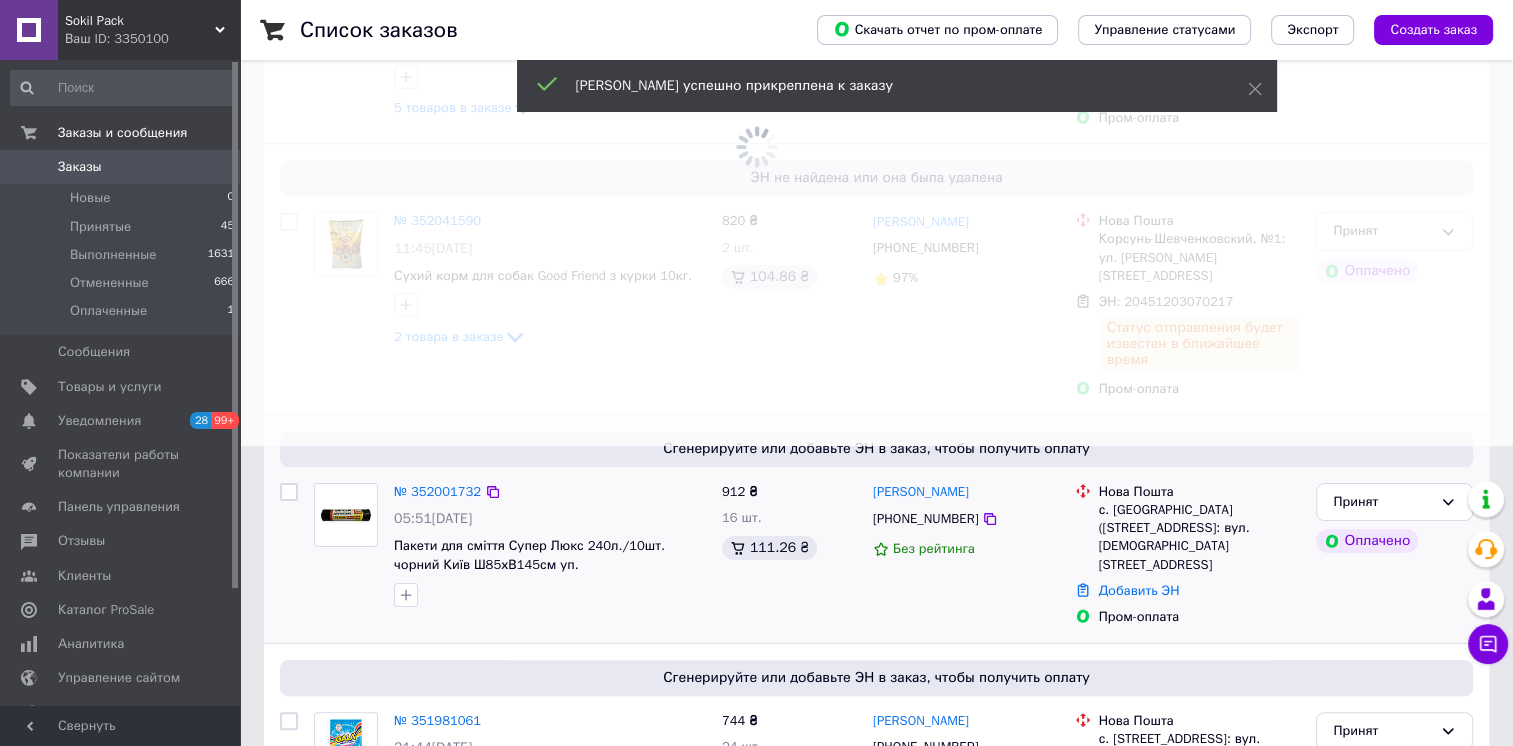 scroll, scrollTop: 400, scrollLeft: 0, axis: vertical 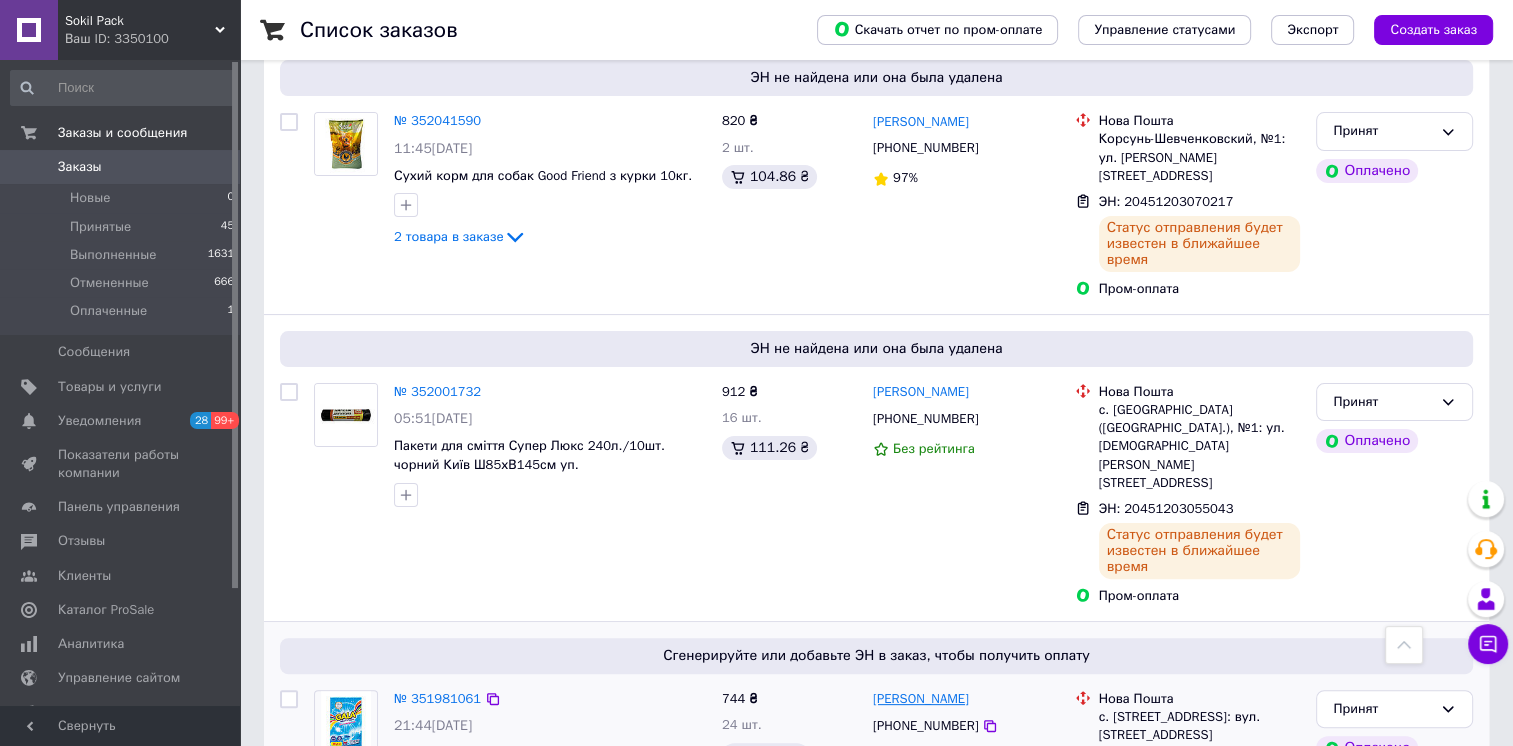 drag, startPoint x: 998, startPoint y: 586, endPoint x: 914, endPoint y: 644, distance: 102.0784 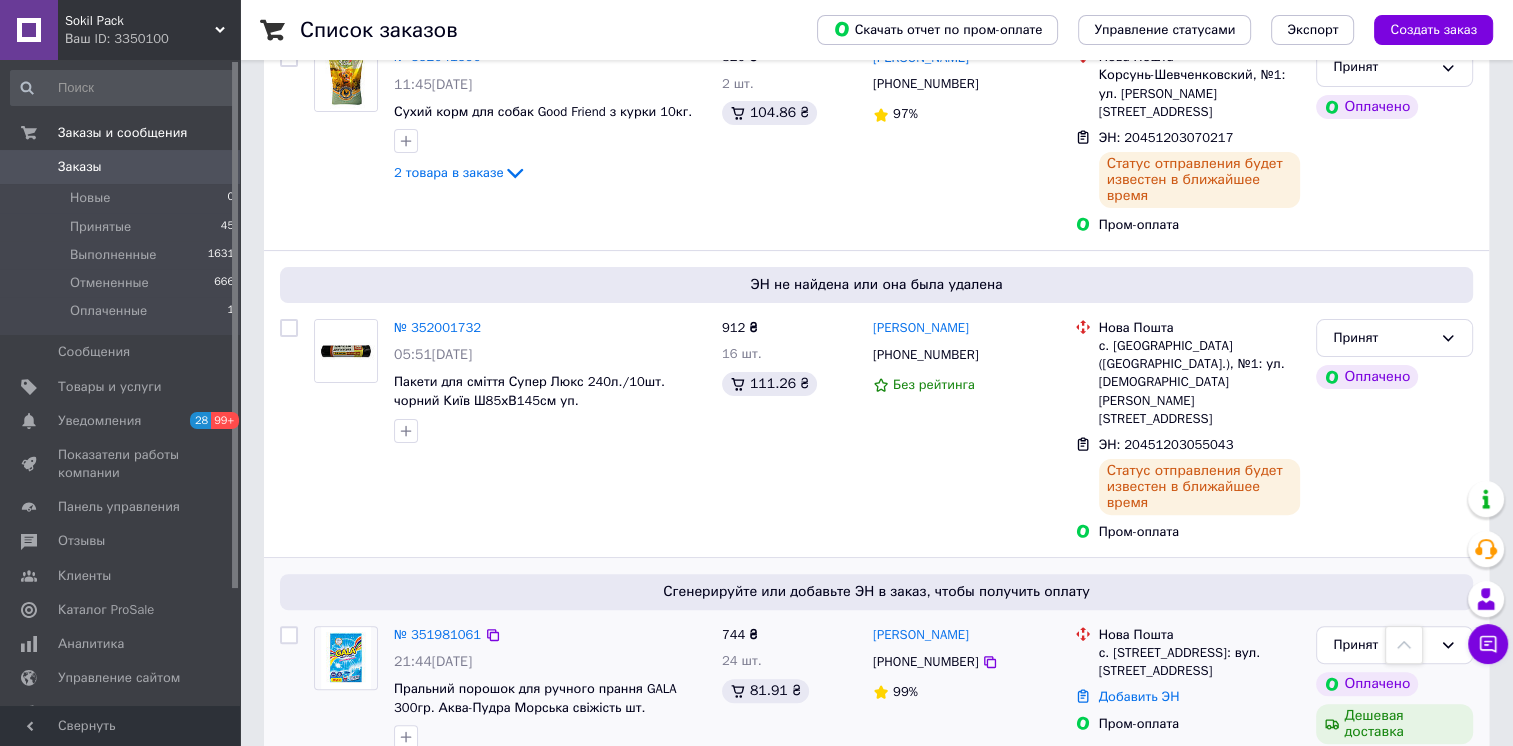 scroll, scrollTop: 500, scrollLeft: 0, axis: vertical 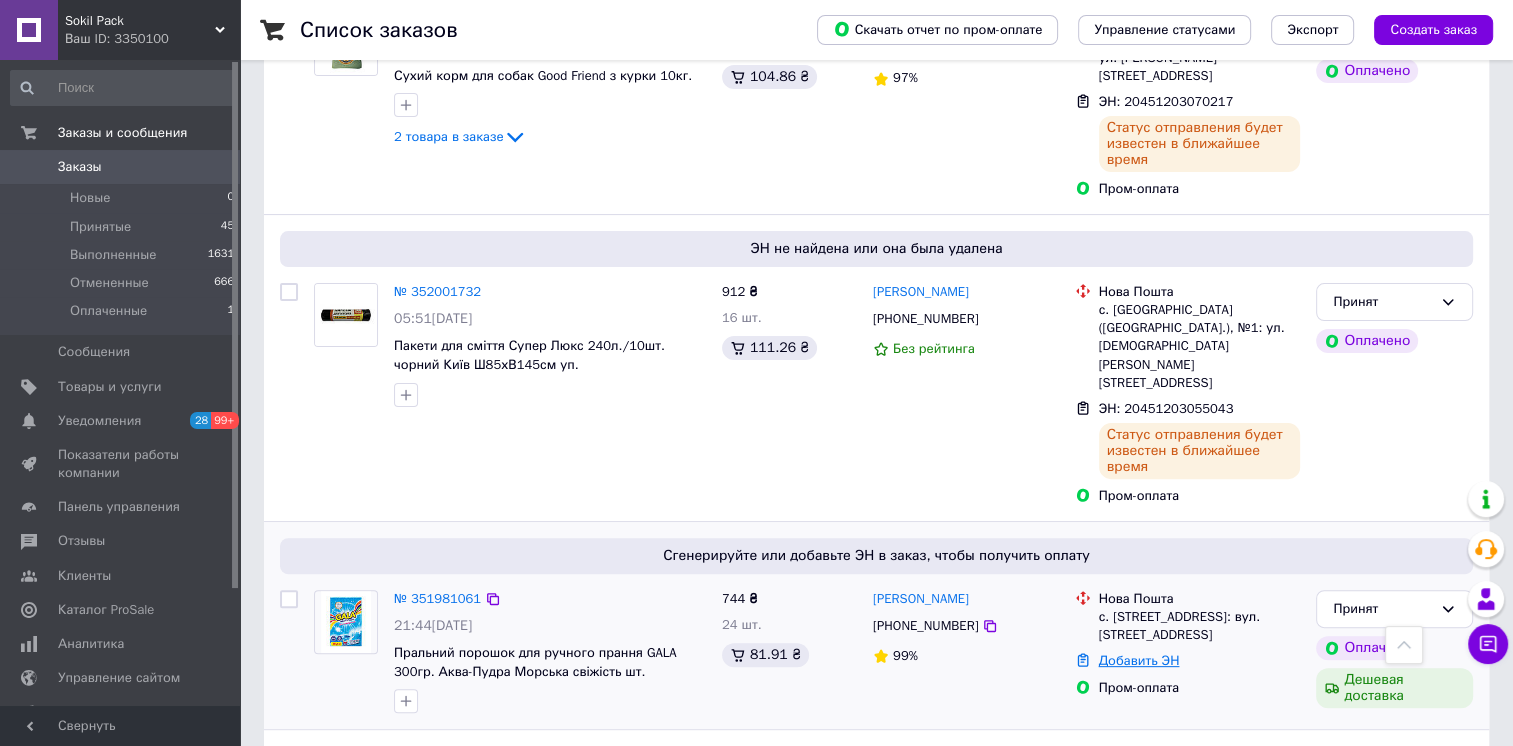 click on "Добавить ЭН" at bounding box center (1139, 660) 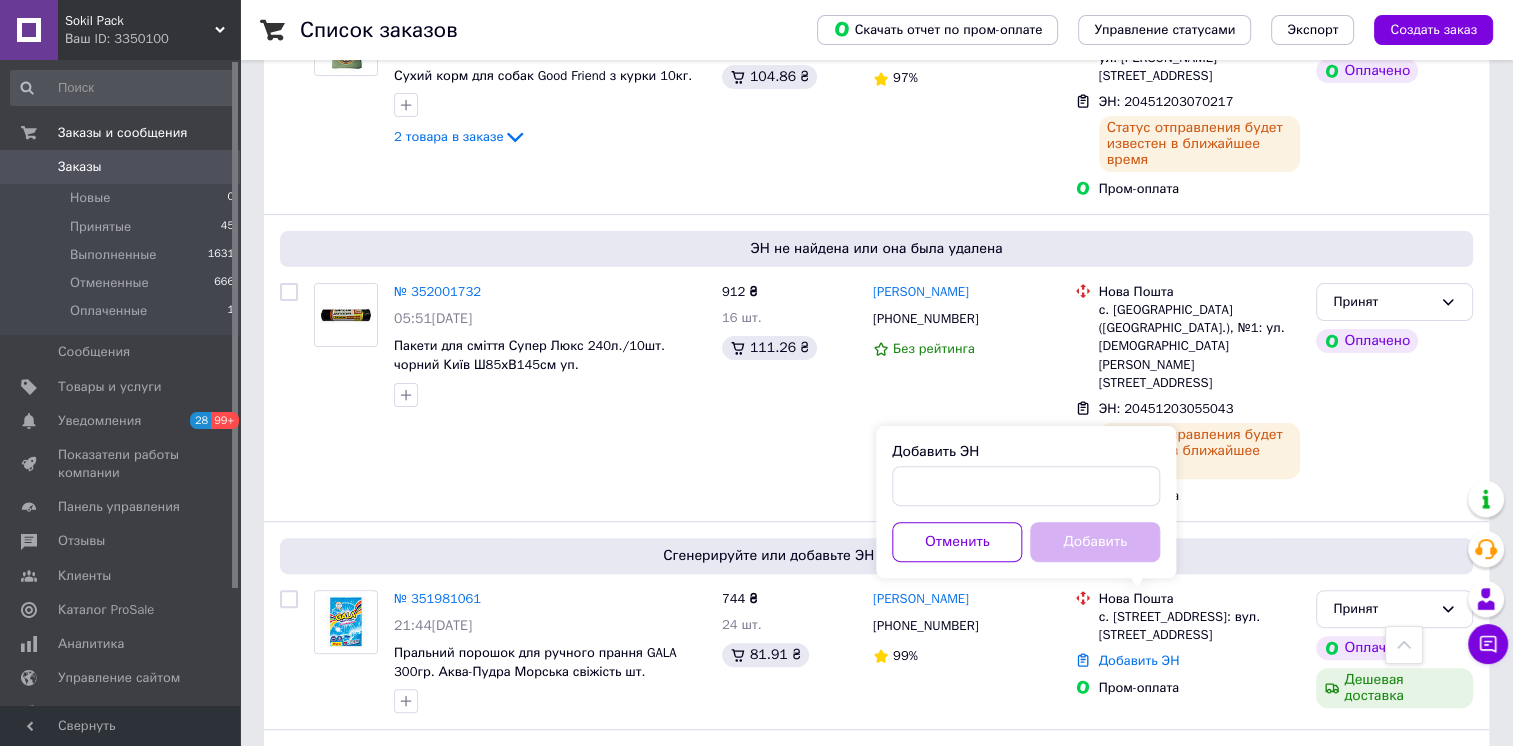 click on "Добавить ЭН" at bounding box center (1026, 474) 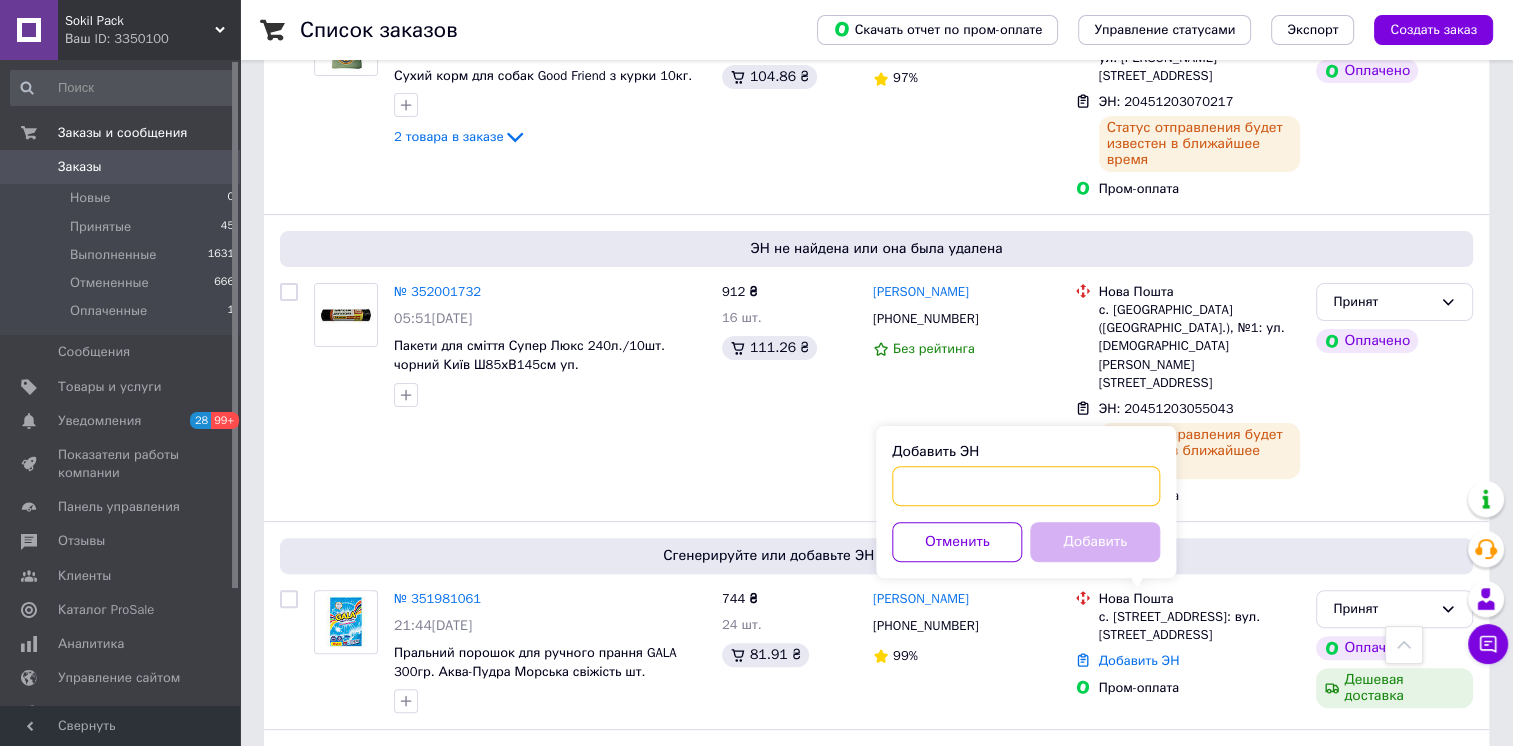 click on "Добавить ЭН" at bounding box center [1026, 486] 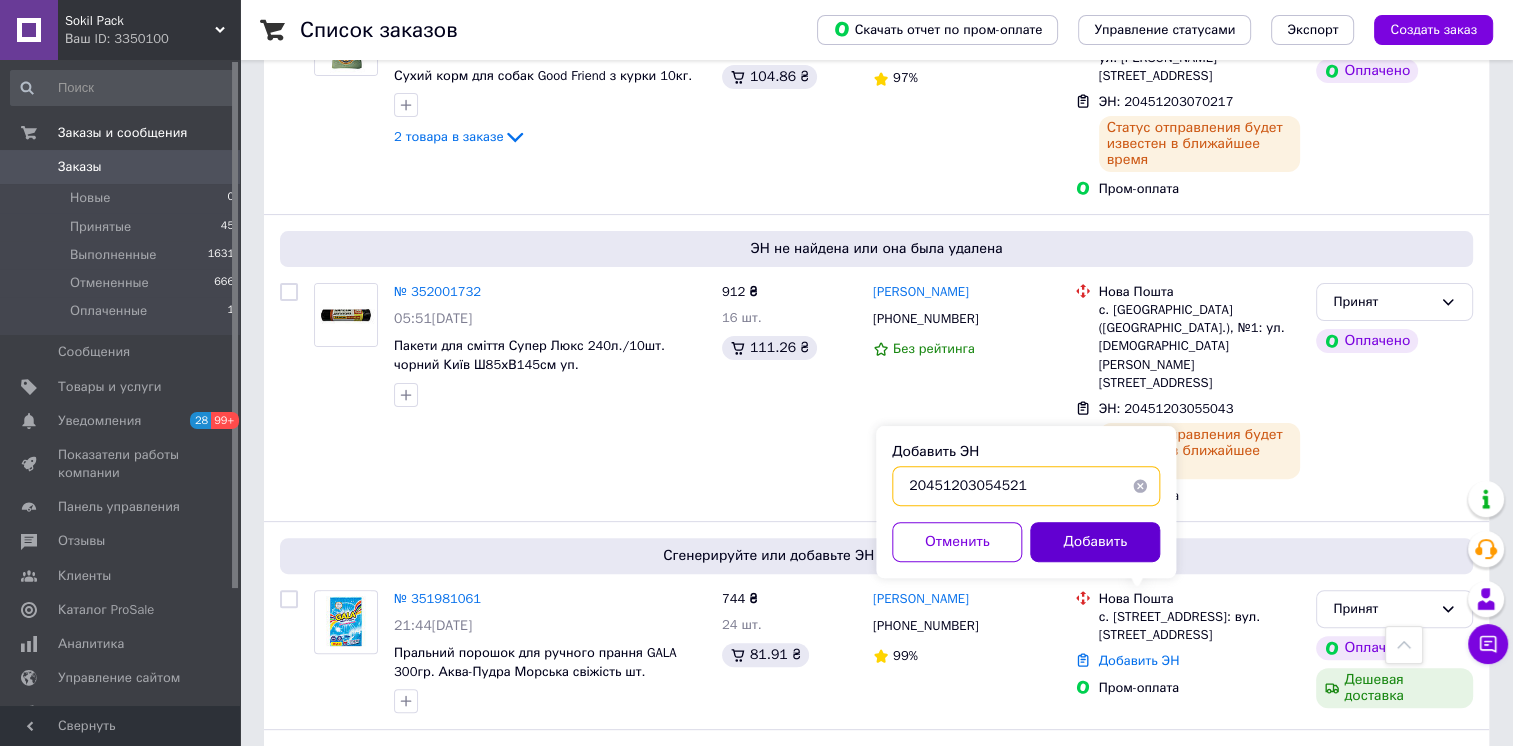 type on "20451203054521" 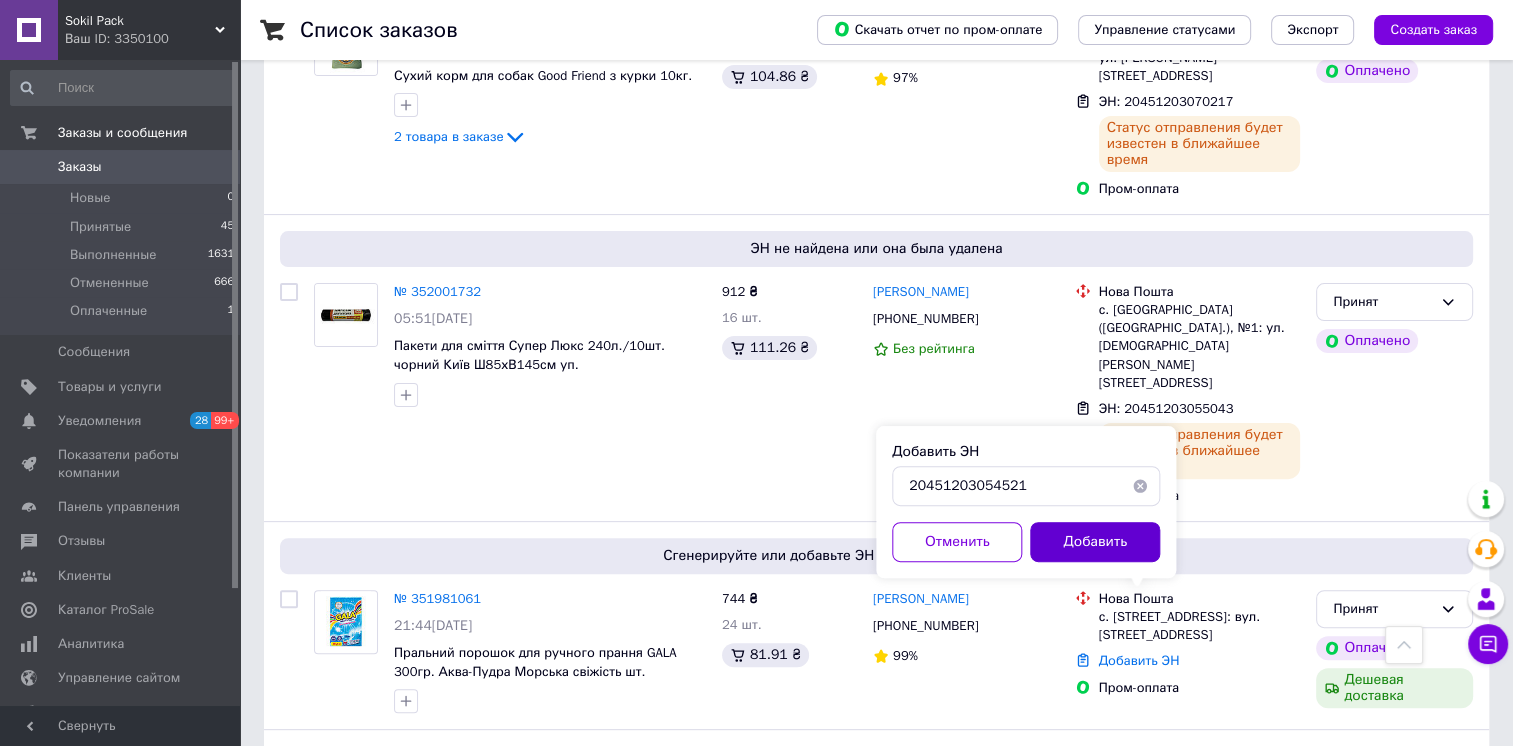 click on "Добавить" at bounding box center (1095, 542) 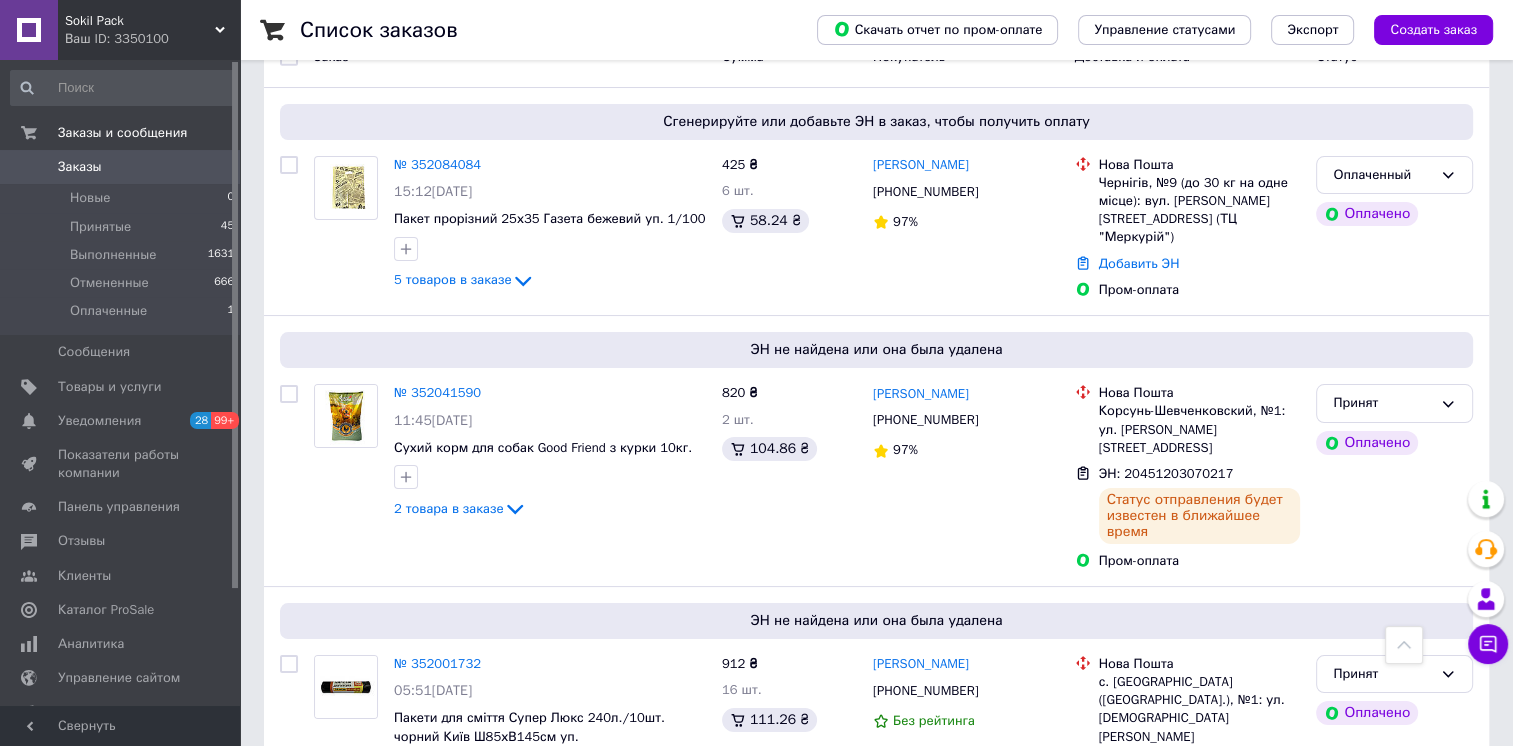 scroll, scrollTop: 0, scrollLeft: 0, axis: both 